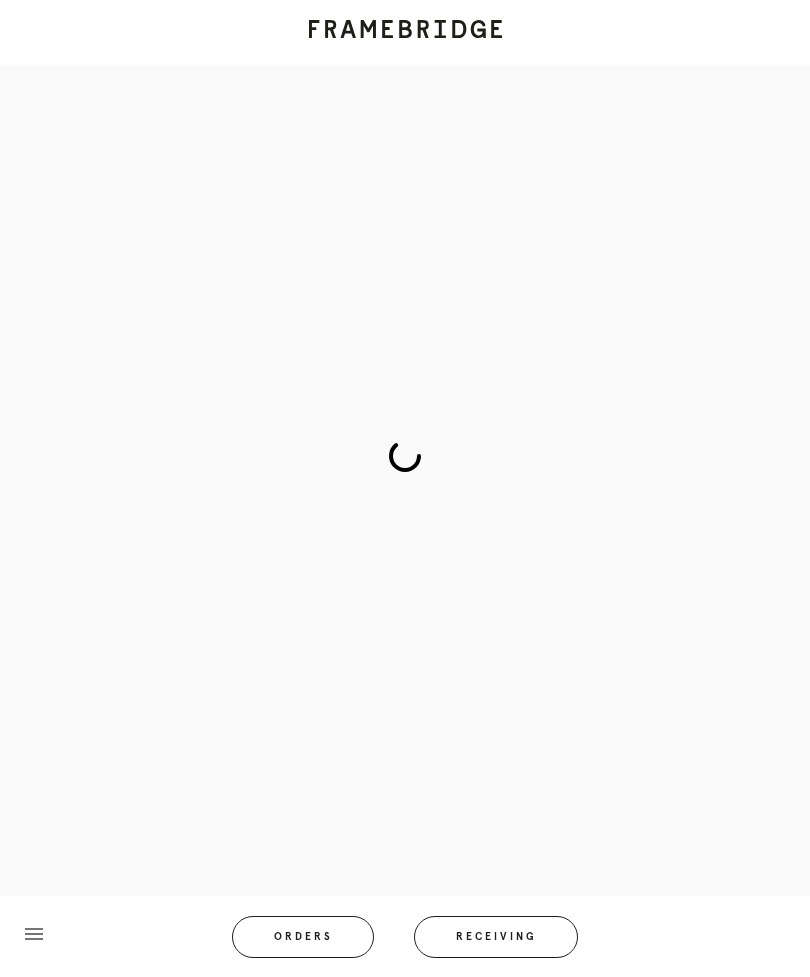 scroll, scrollTop: 0, scrollLeft: 0, axis: both 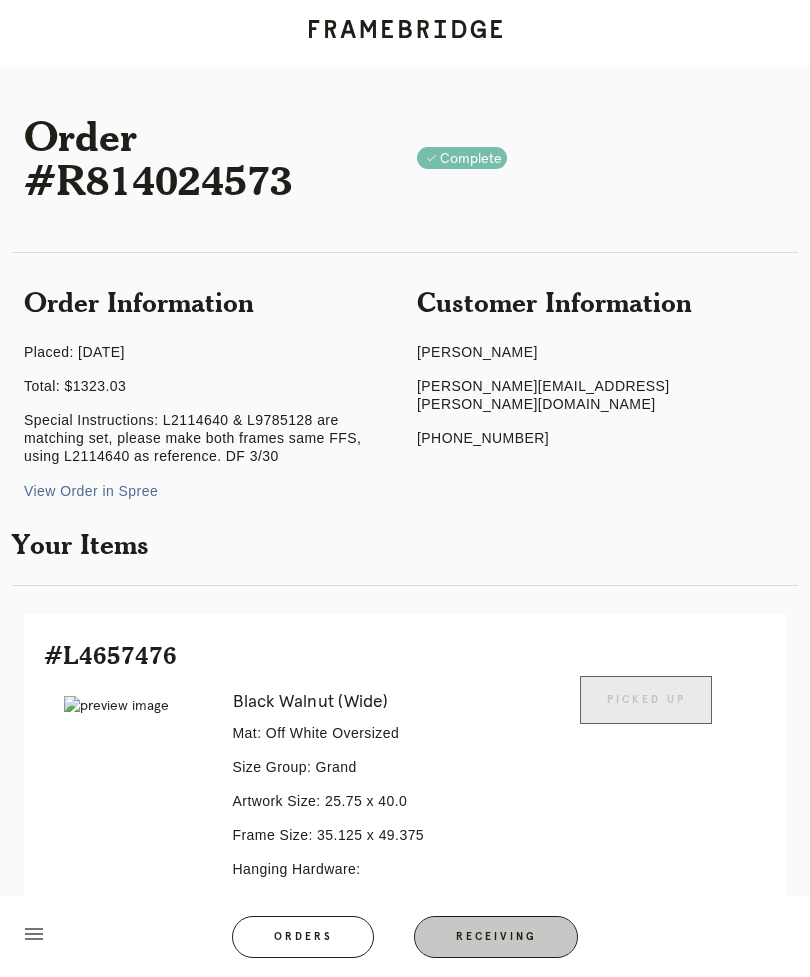 click on "Receiving" at bounding box center [496, 937] 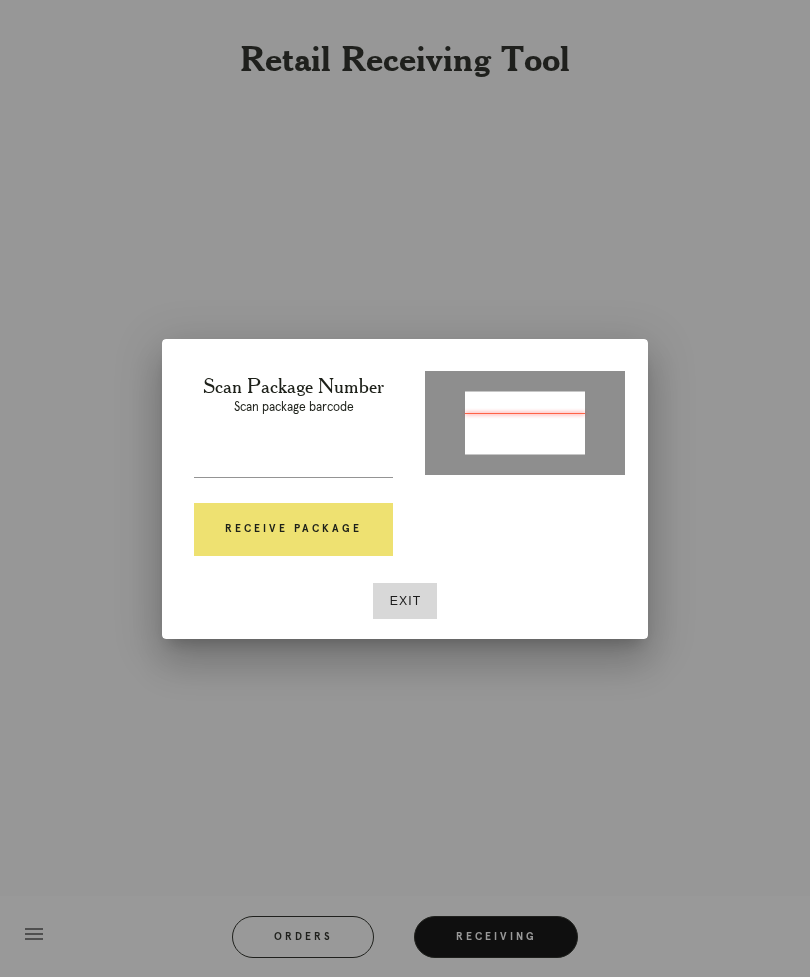 type on "P973365884855107" 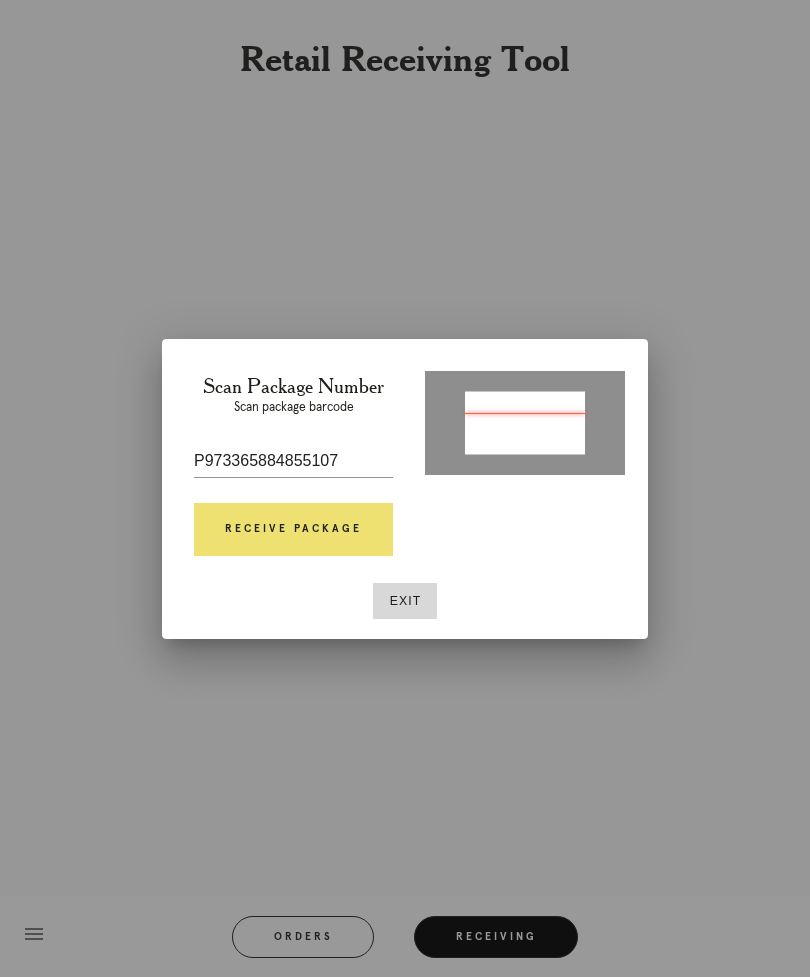 click on "Receive Package" at bounding box center [293, 530] 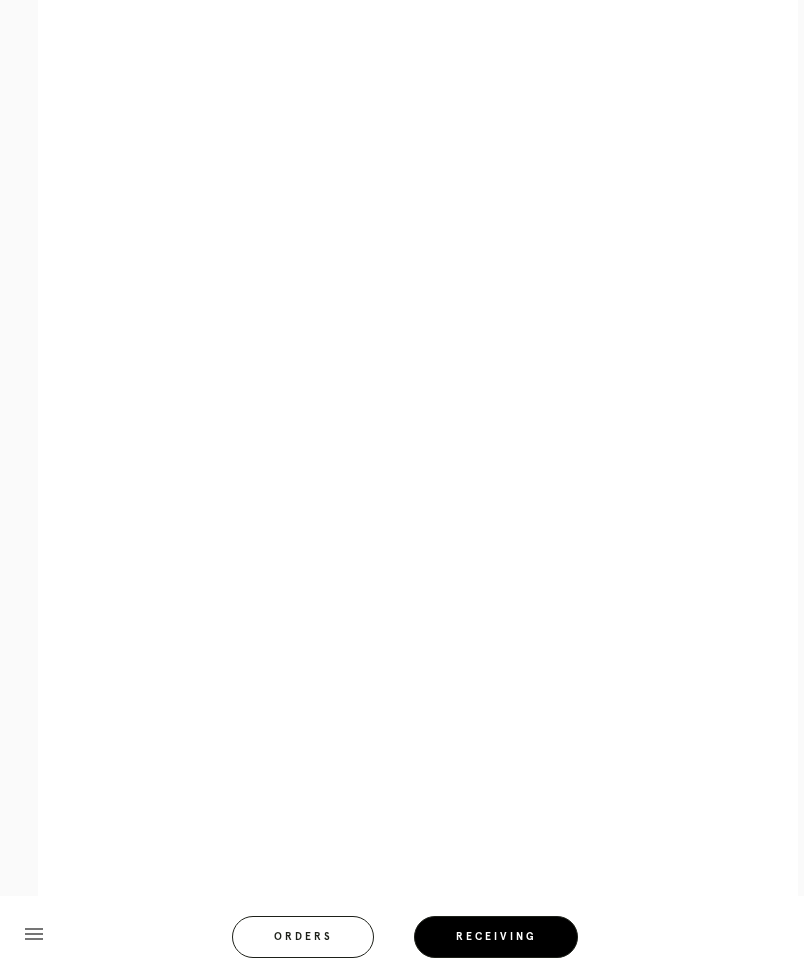 scroll, scrollTop: 588, scrollLeft: 6, axis: both 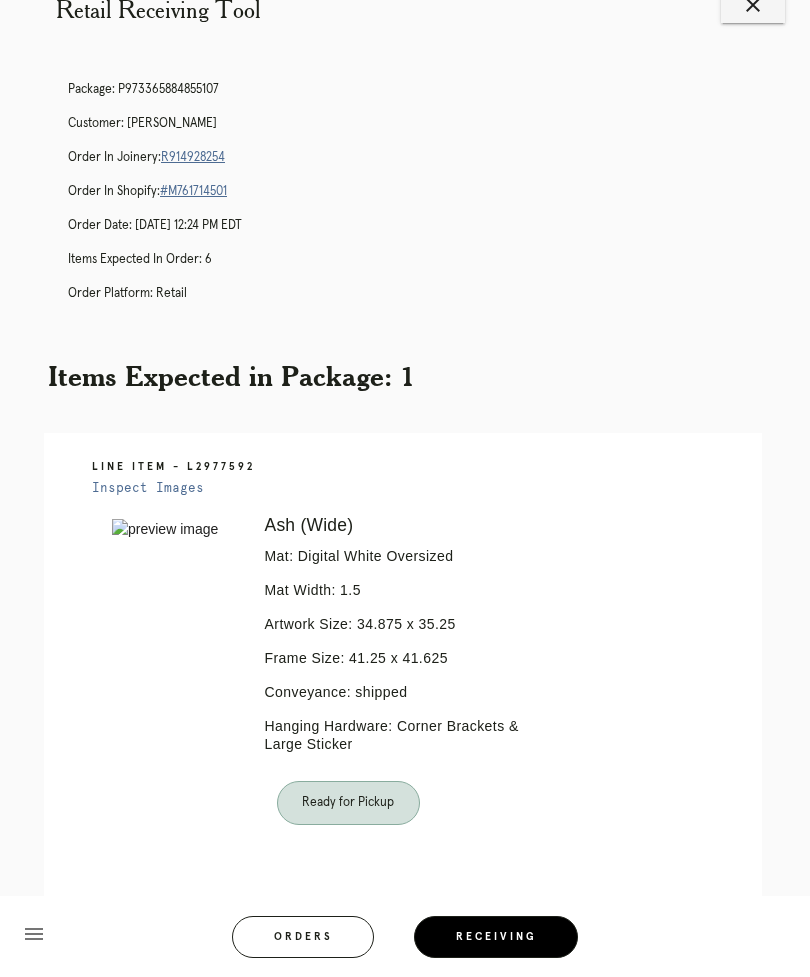click on "Receiving" at bounding box center (496, 937) 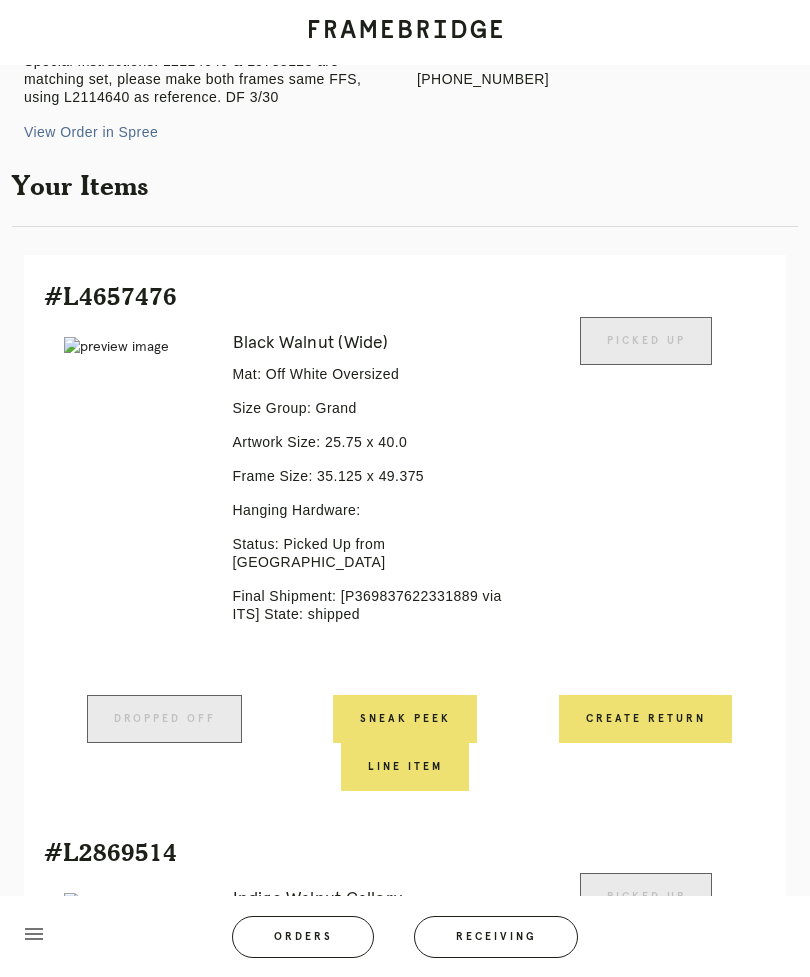 scroll, scrollTop: 0, scrollLeft: 0, axis: both 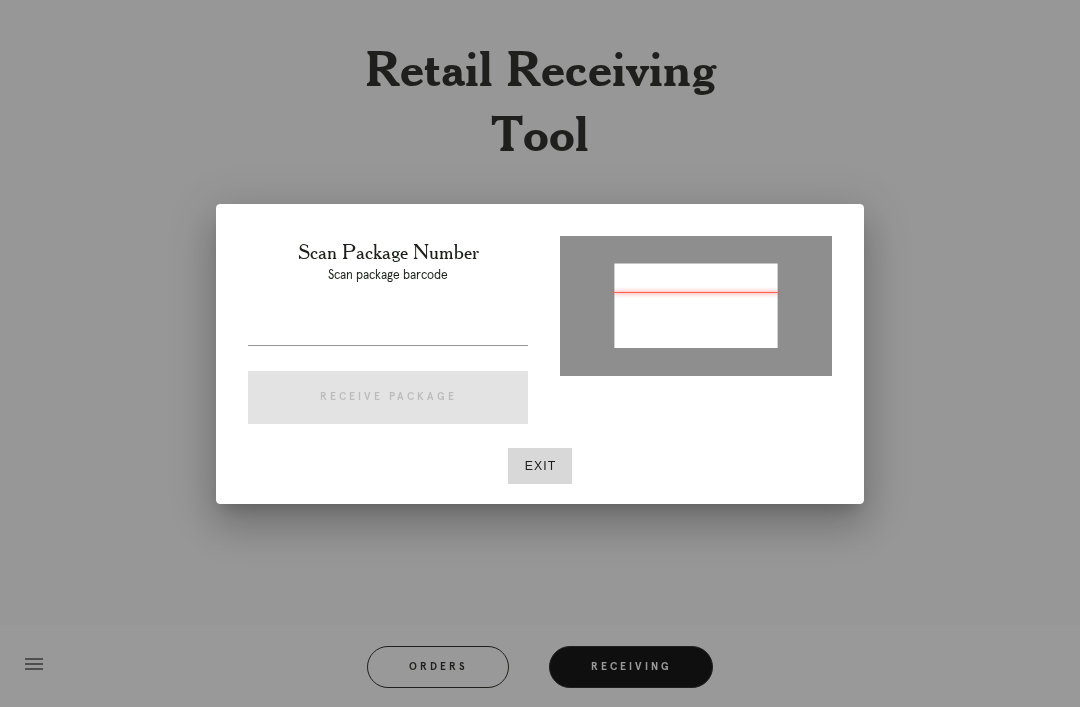 click at bounding box center (540, 353) 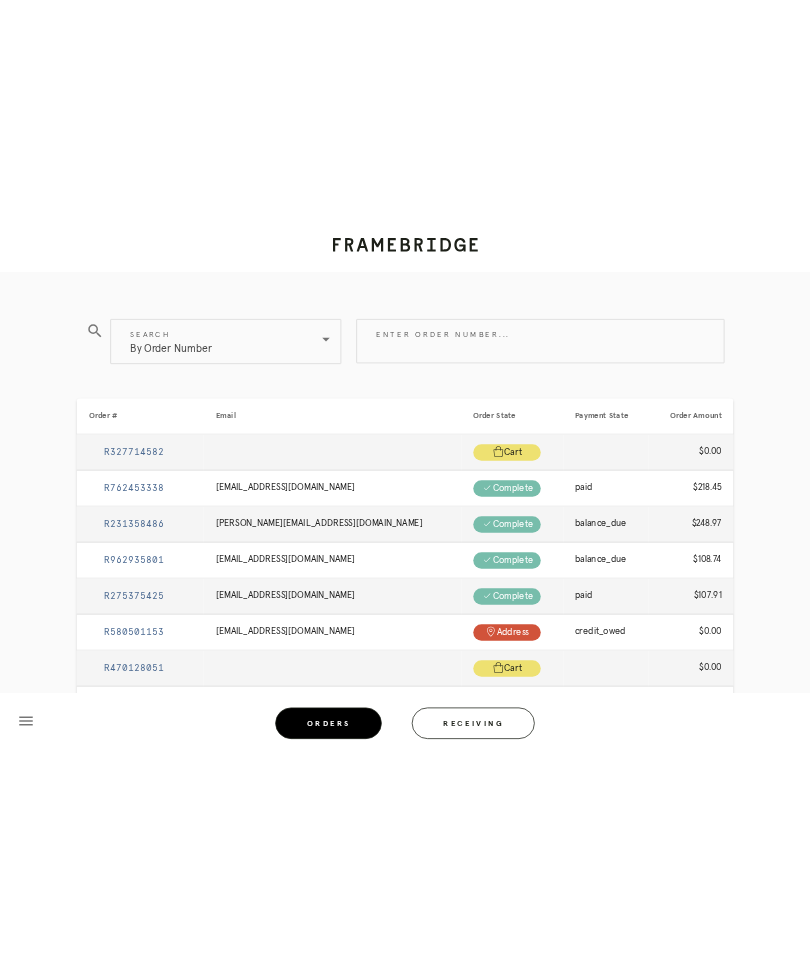 scroll, scrollTop: 0, scrollLeft: 0, axis: both 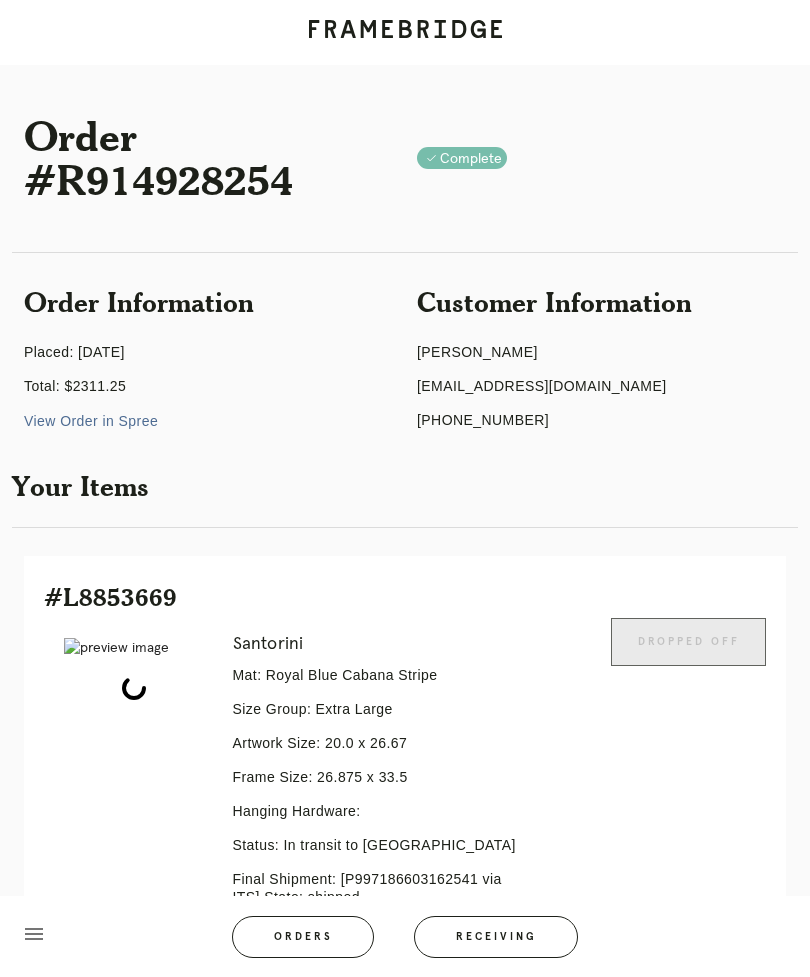 click on "menu
Orders
Receiving" at bounding box center (405, 936) 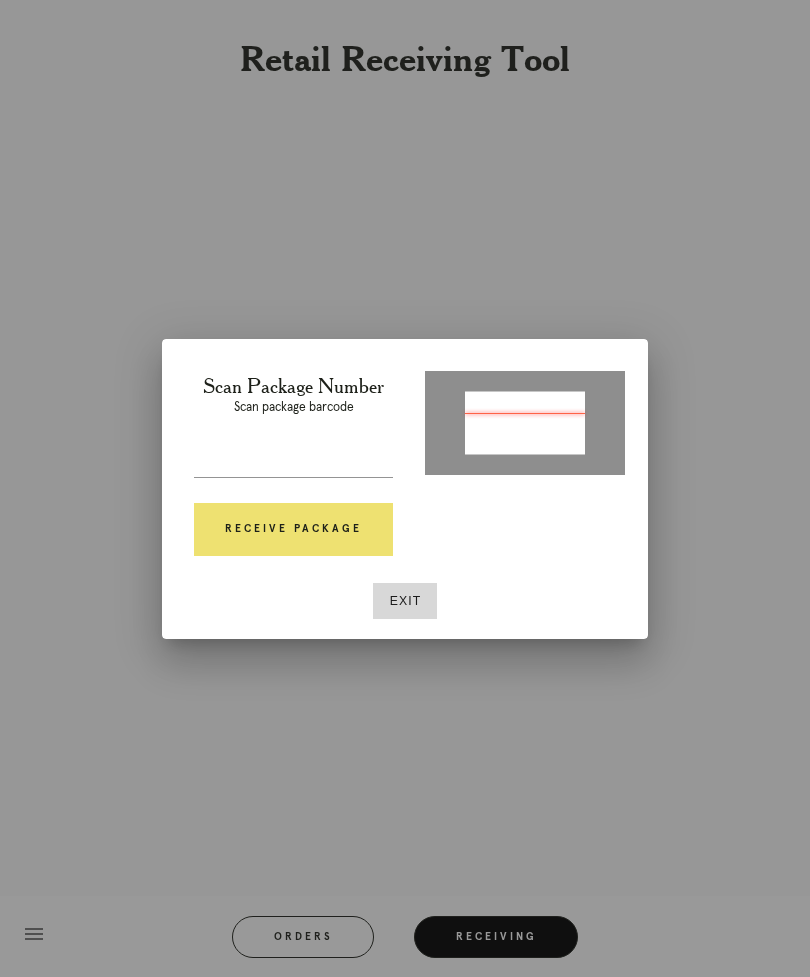 type on "Pz64yz1086766168" 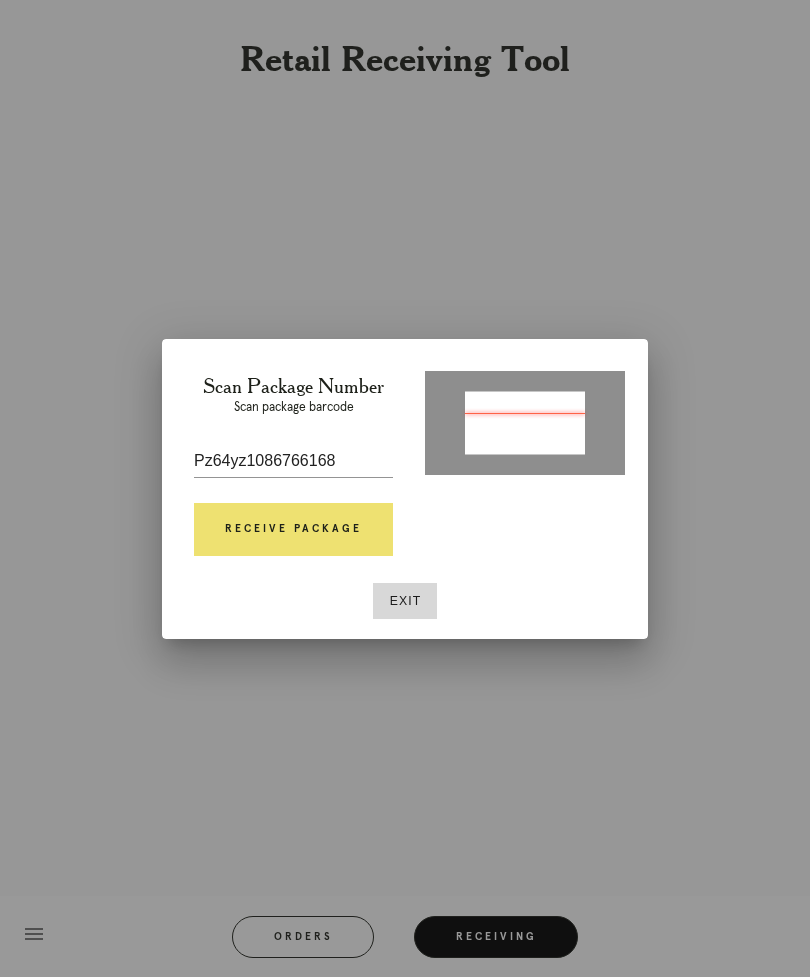 click on "Receive Package" at bounding box center (293, 530) 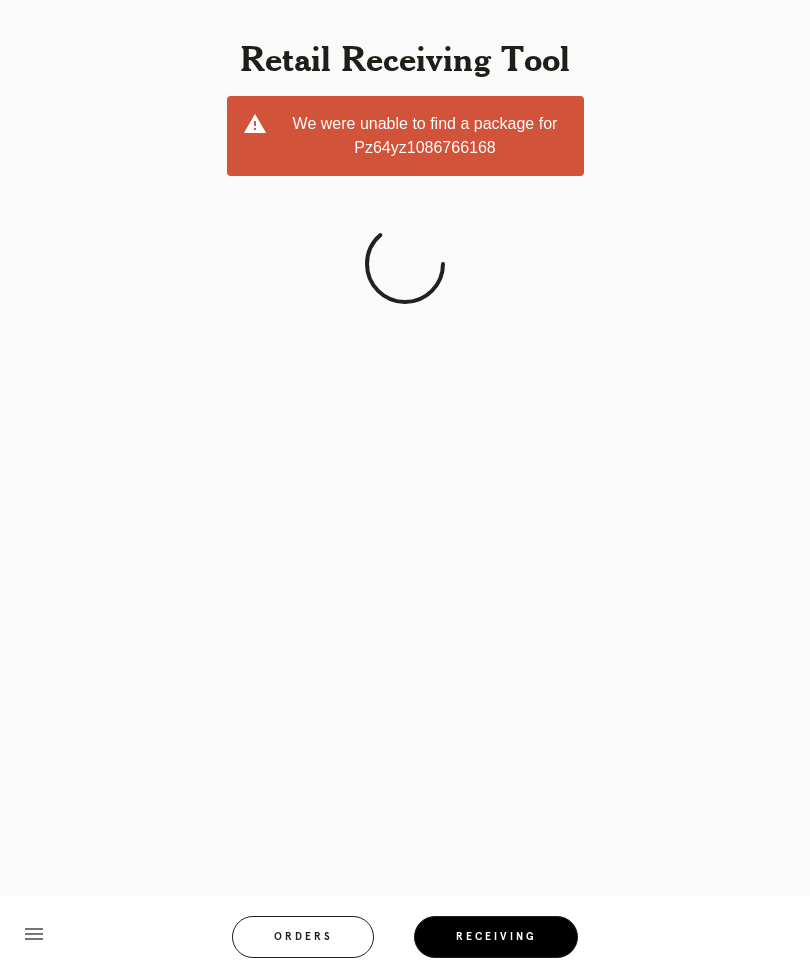 click on "Receiving" at bounding box center (496, 937) 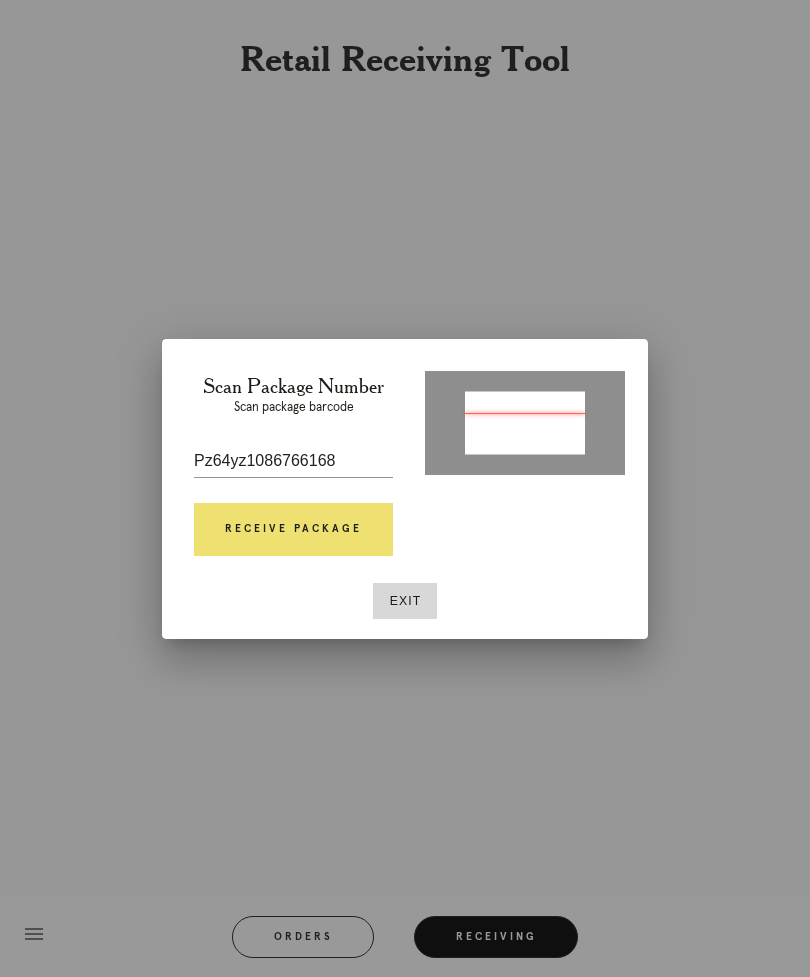 click on "Receive Package" at bounding box center (293, 530) 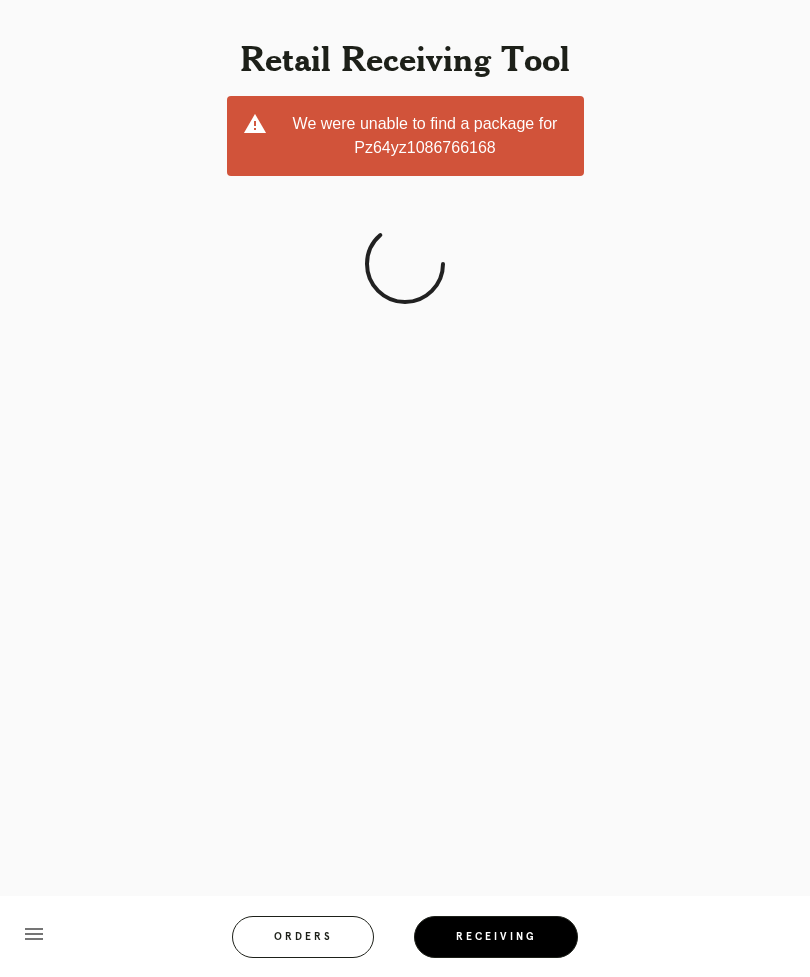 click on "Receiving" at bounding box center (496, 937) 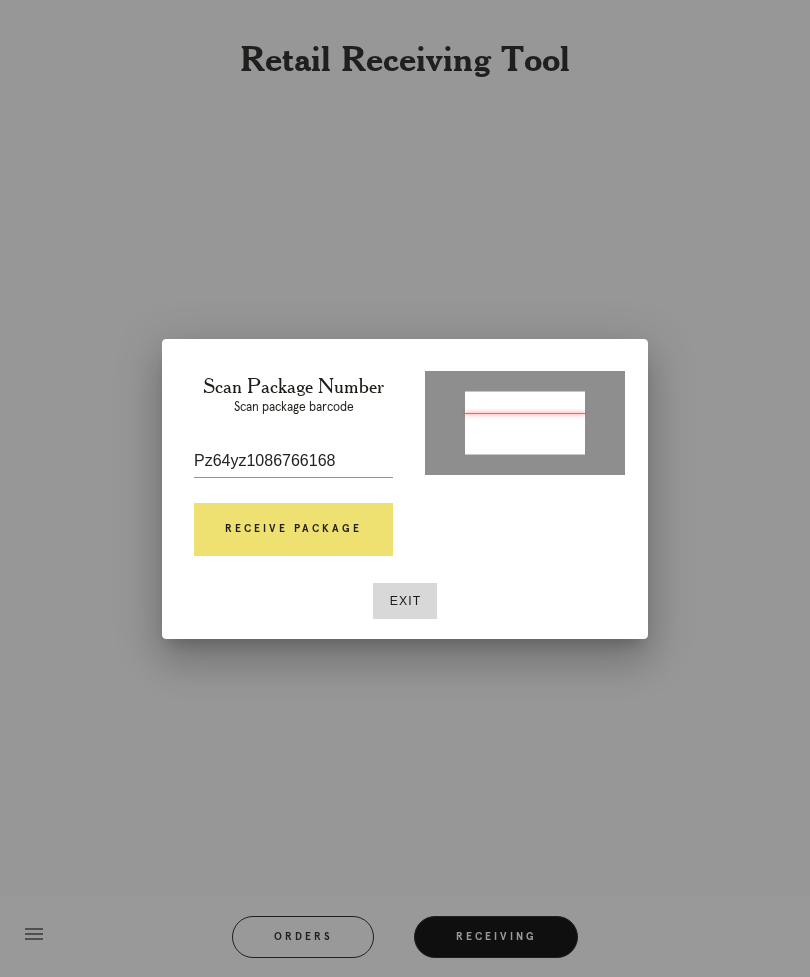 click on "Pz64yz1086766168" at bounding box center (293, 461) 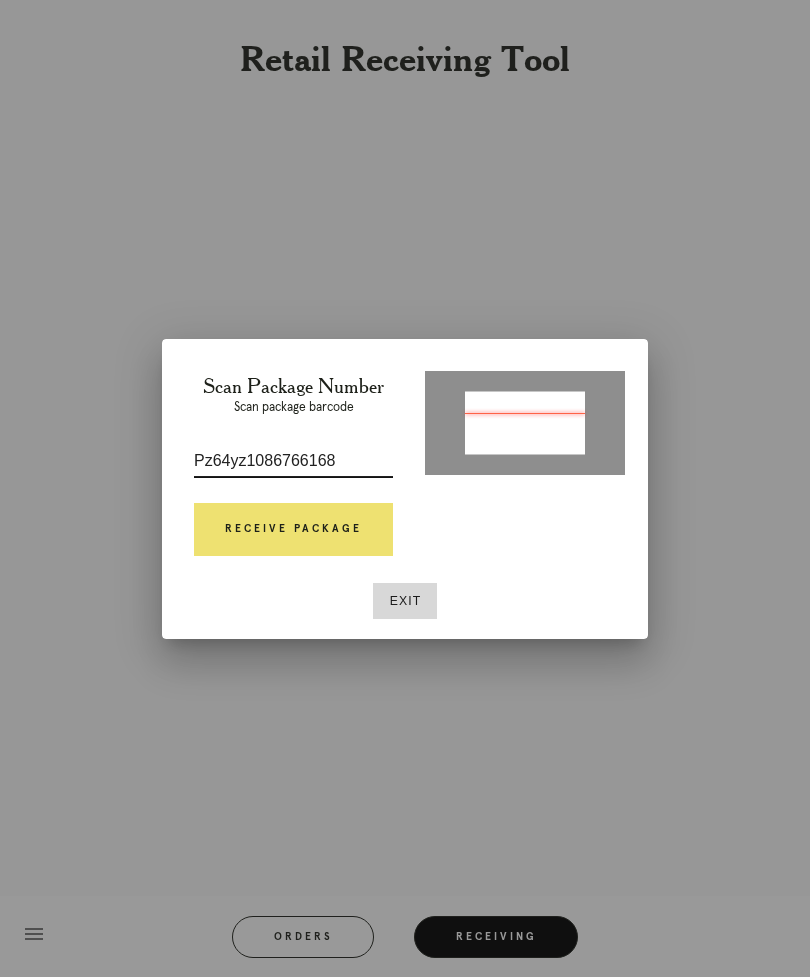 click on "Pz64yz1086766168" at bounding box center (293, 461) 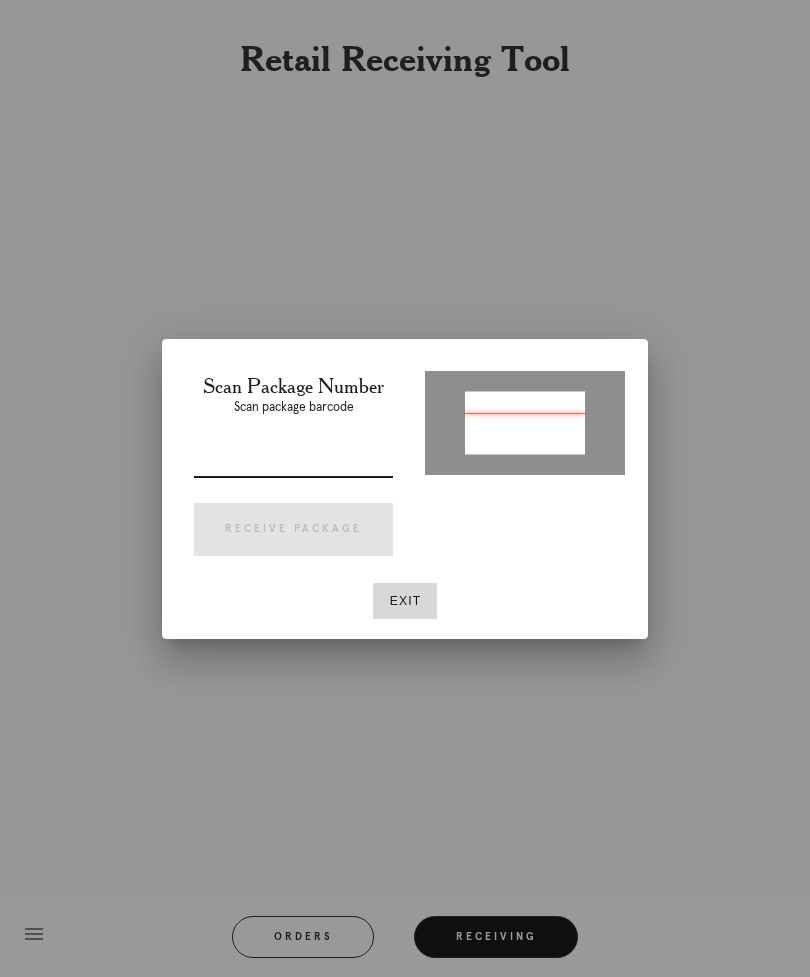 type on "P264411086766168" 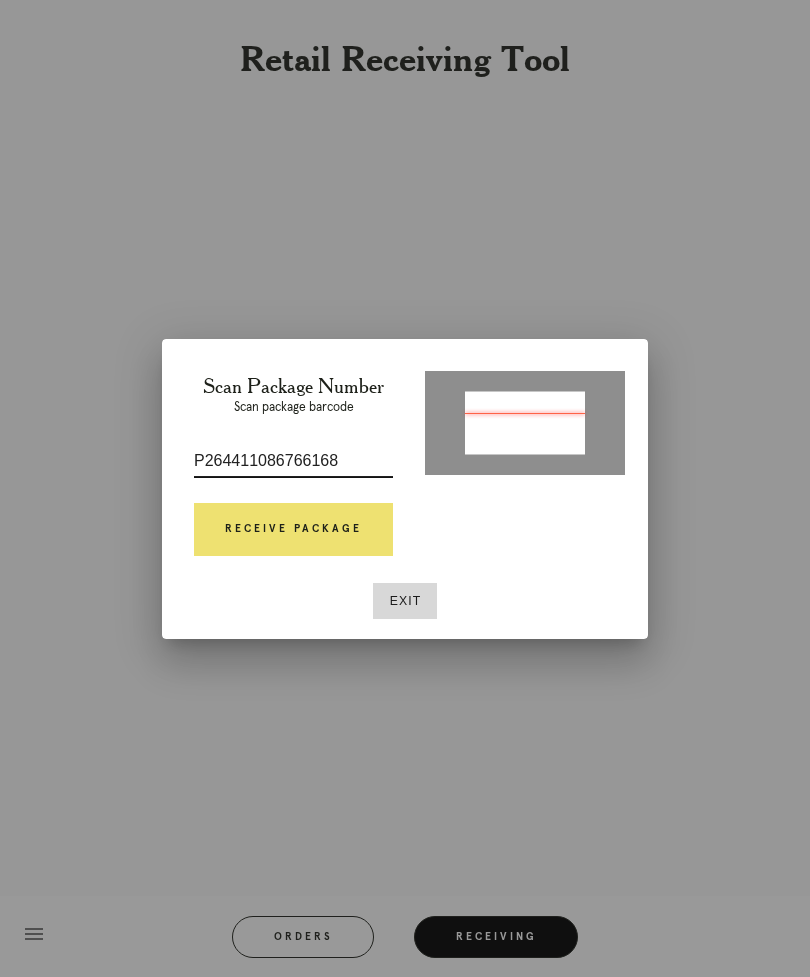 click on "Receive Package" at bounding box center (293, 530) 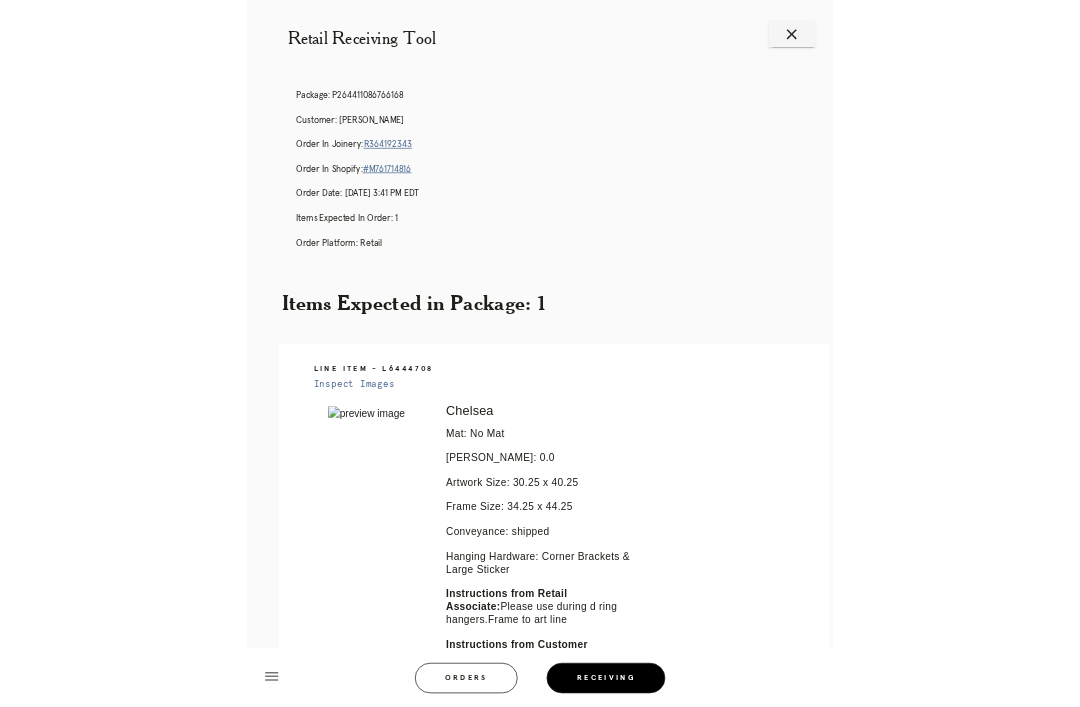 scroll, scrollTop: 0, scrollLeft: 0, axis: both 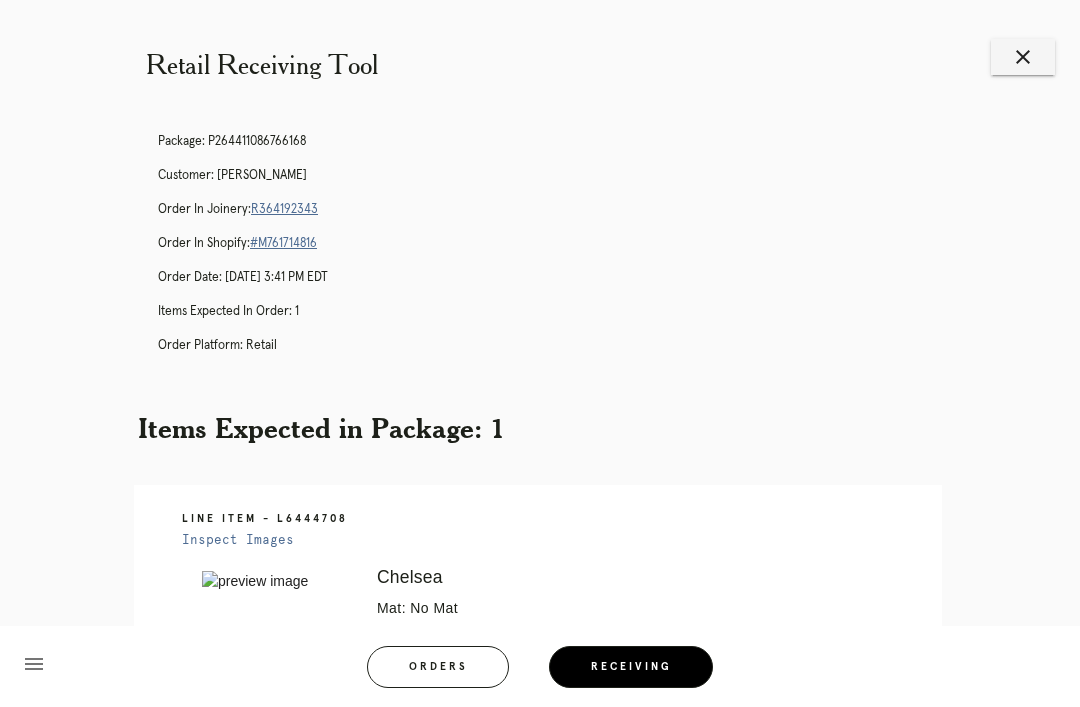click on "menu
Orders
Receiving
Logged in as:   karl.fish@framebridge.com   Inwood Village
Logout" at bounding box center (540, 673) 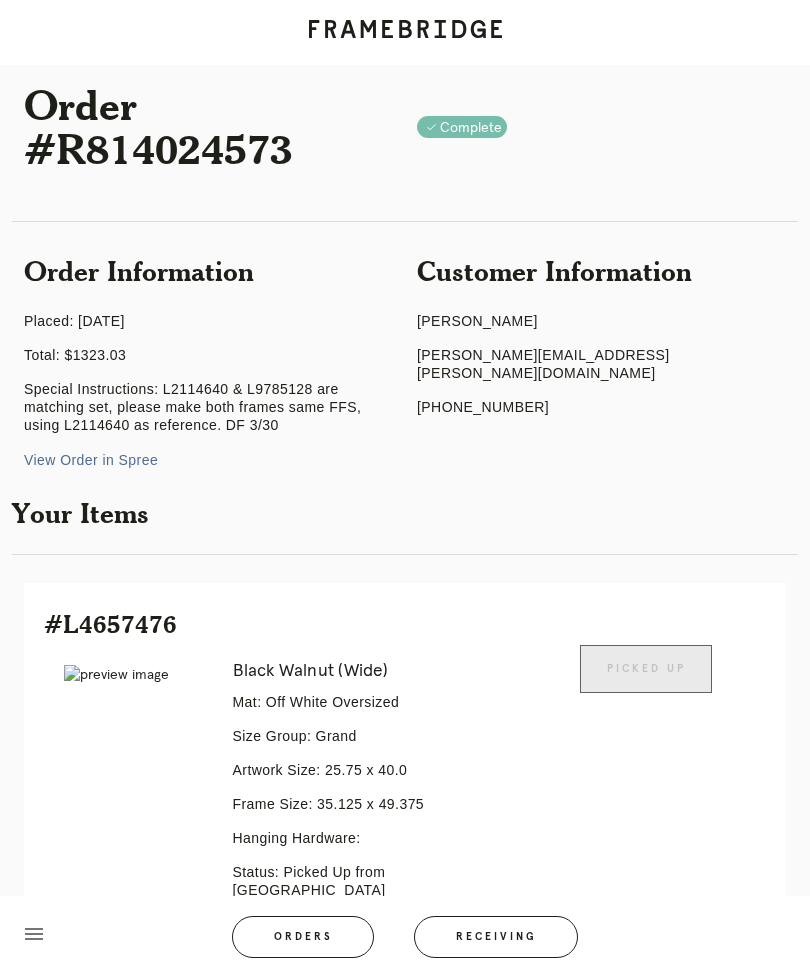 scroll, scrollTop: 0, scrollLeft: 0, axis: both 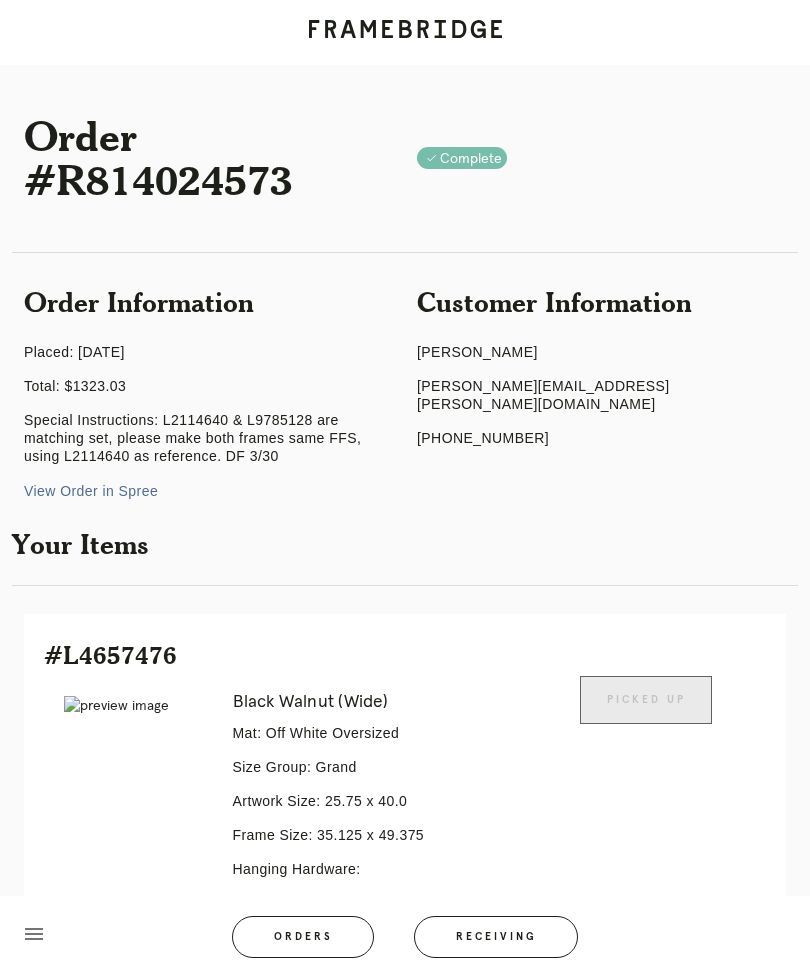 click on "Receiving" at bounding box center [496, 937] 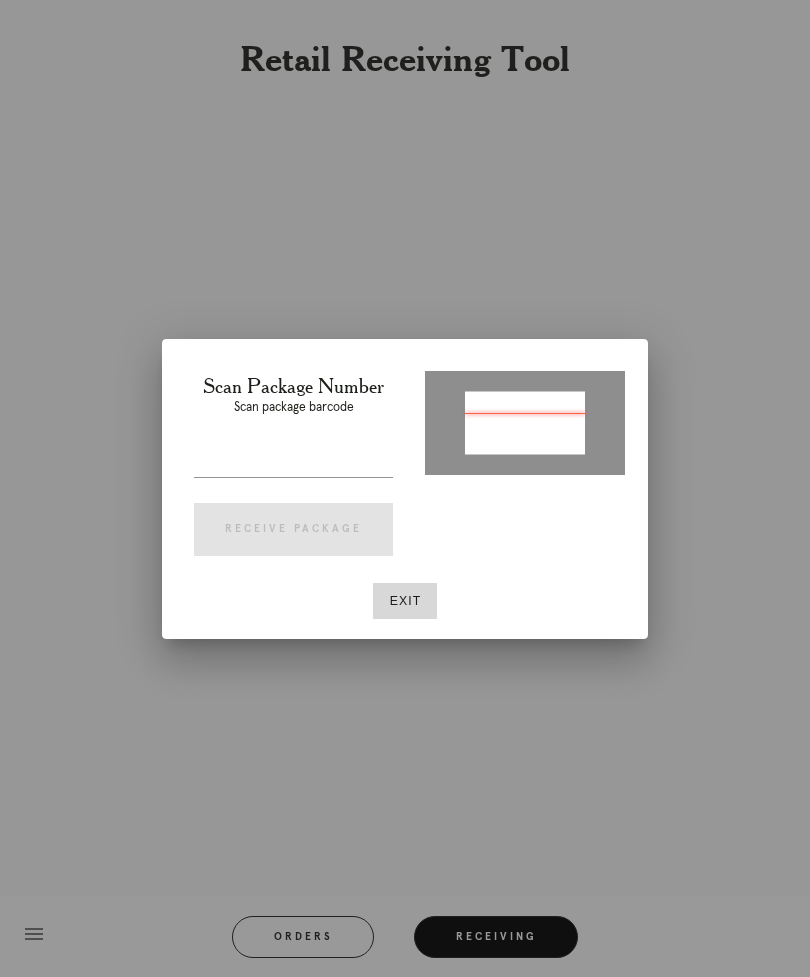 click at bounding box center [293, 461] 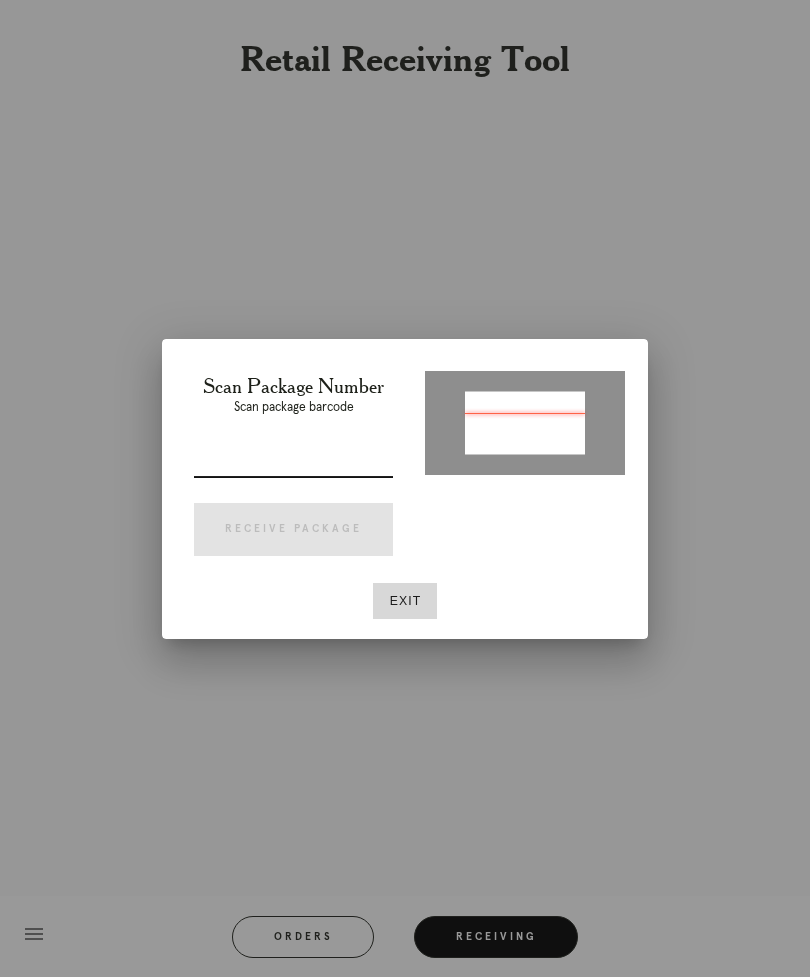type on "P351478706607819" 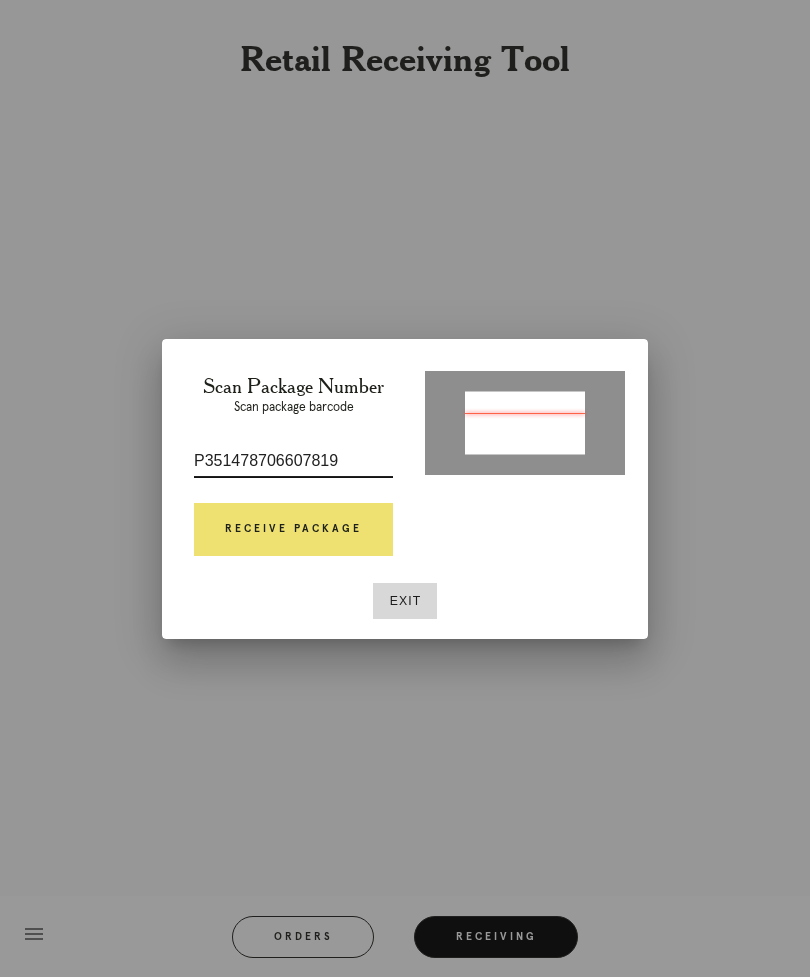 click on "Receive Package" at bounding box center (293, 530) 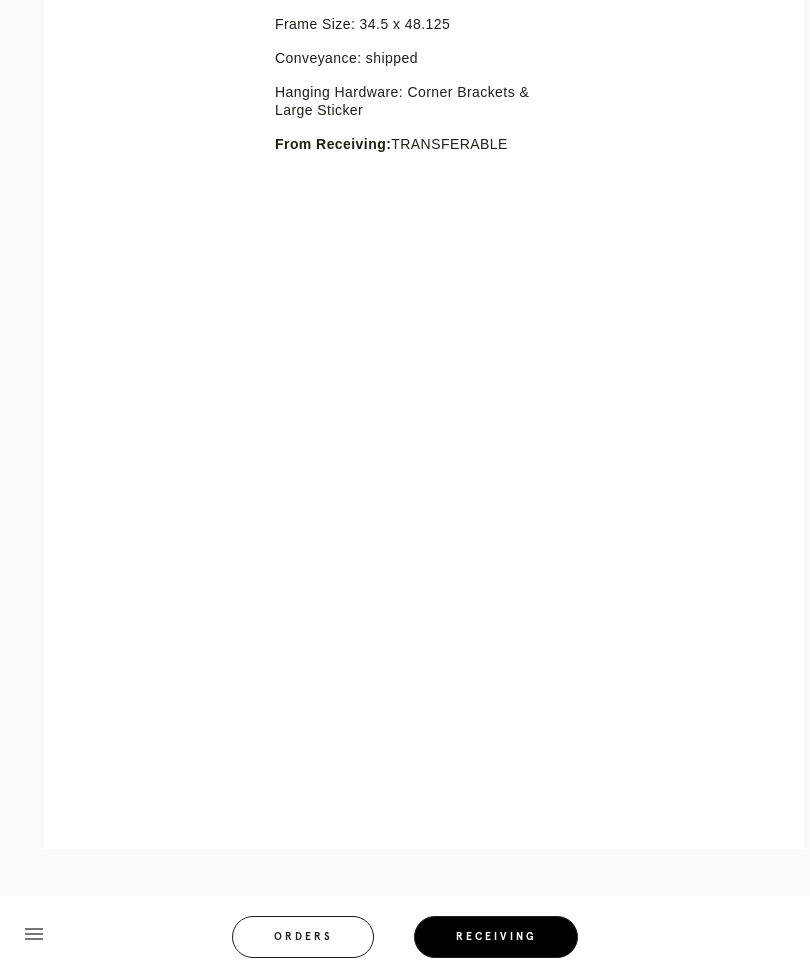 scroll, scrollTop: 622, scrollLeft: 0, axis: vertical 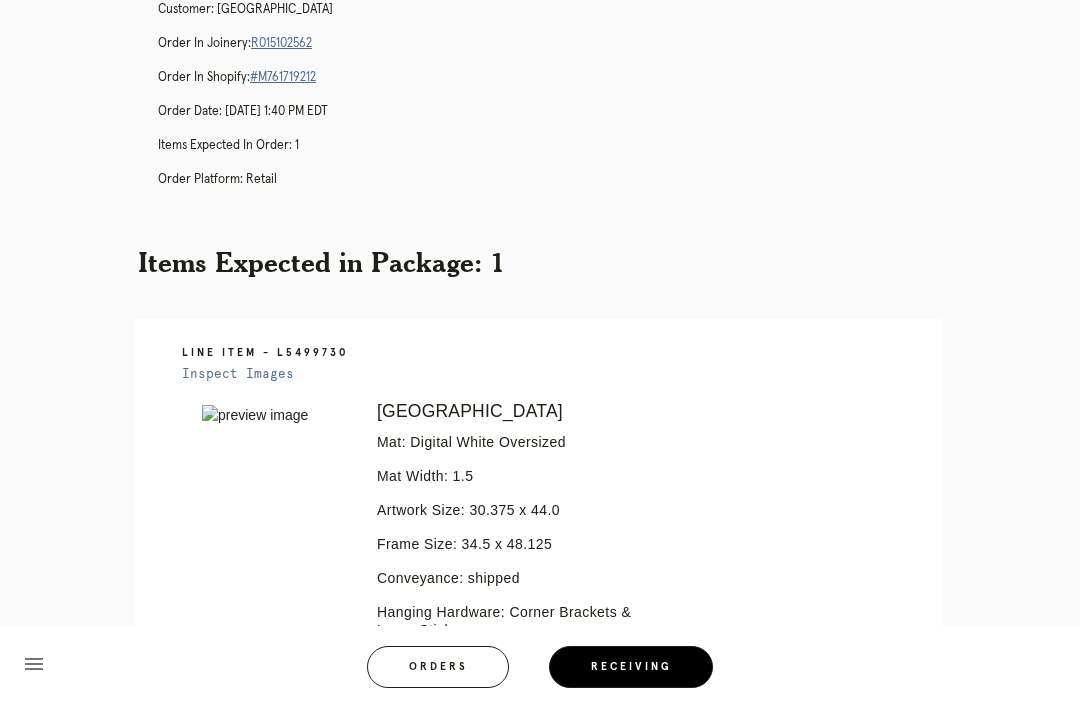 click on "R015102562" at bounding box center [281, 43] 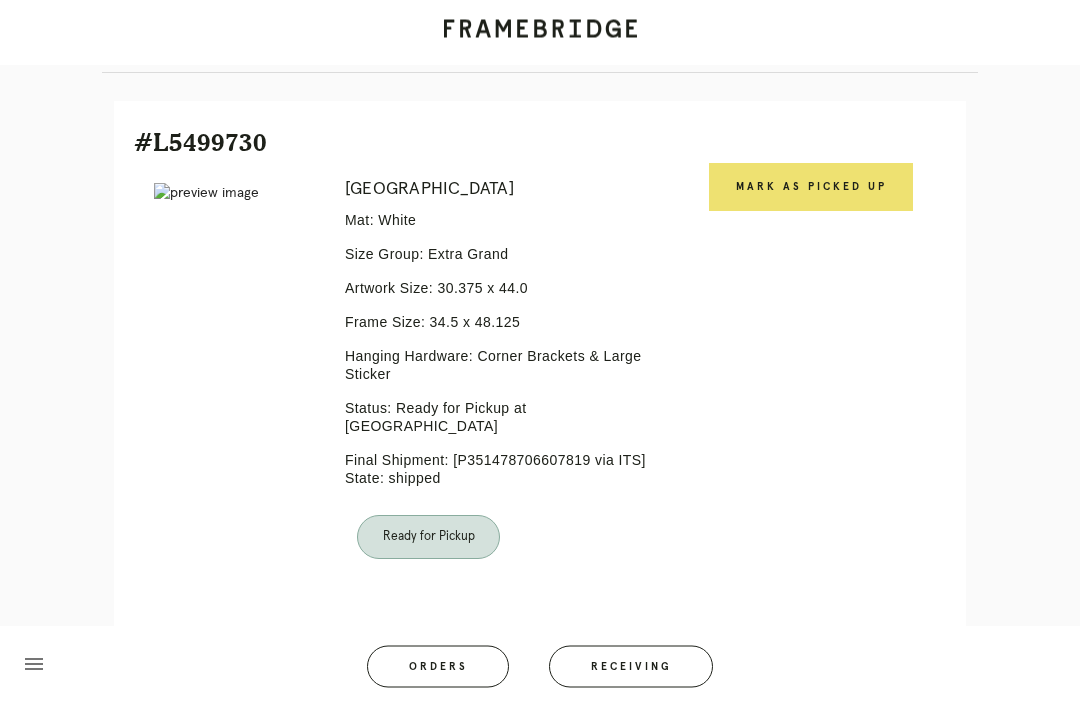 scroll, scrollTop: 451, scrollLeft: 0, axis: vertical 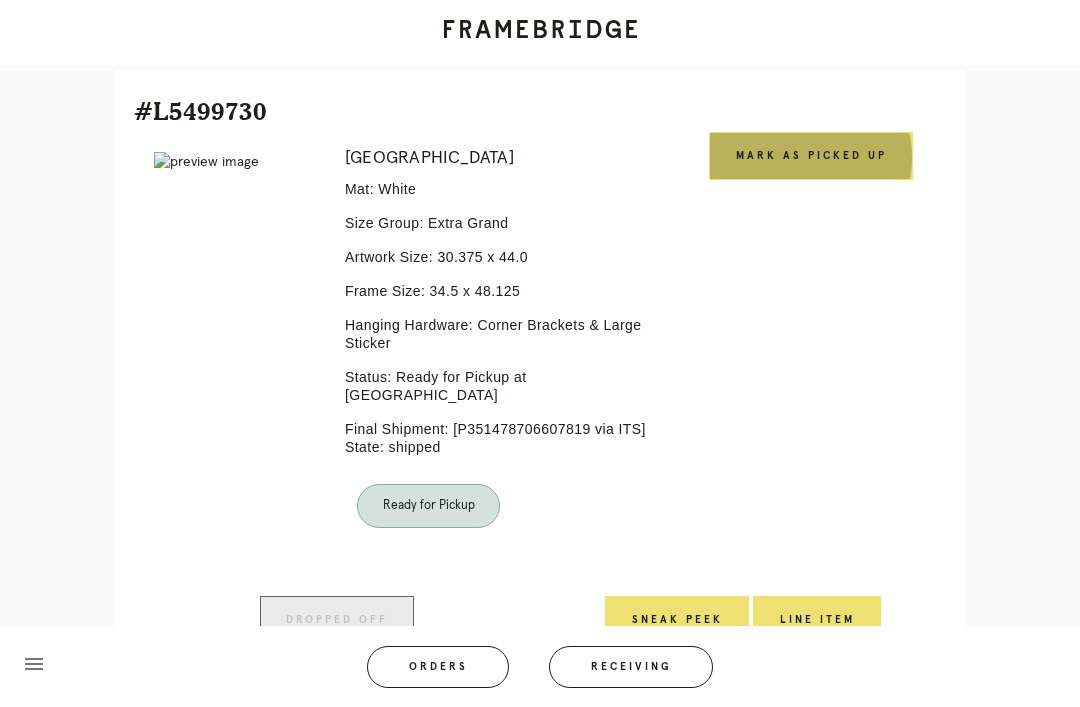 click on "Mark as Picked Up" at bounding box center (811, 156) 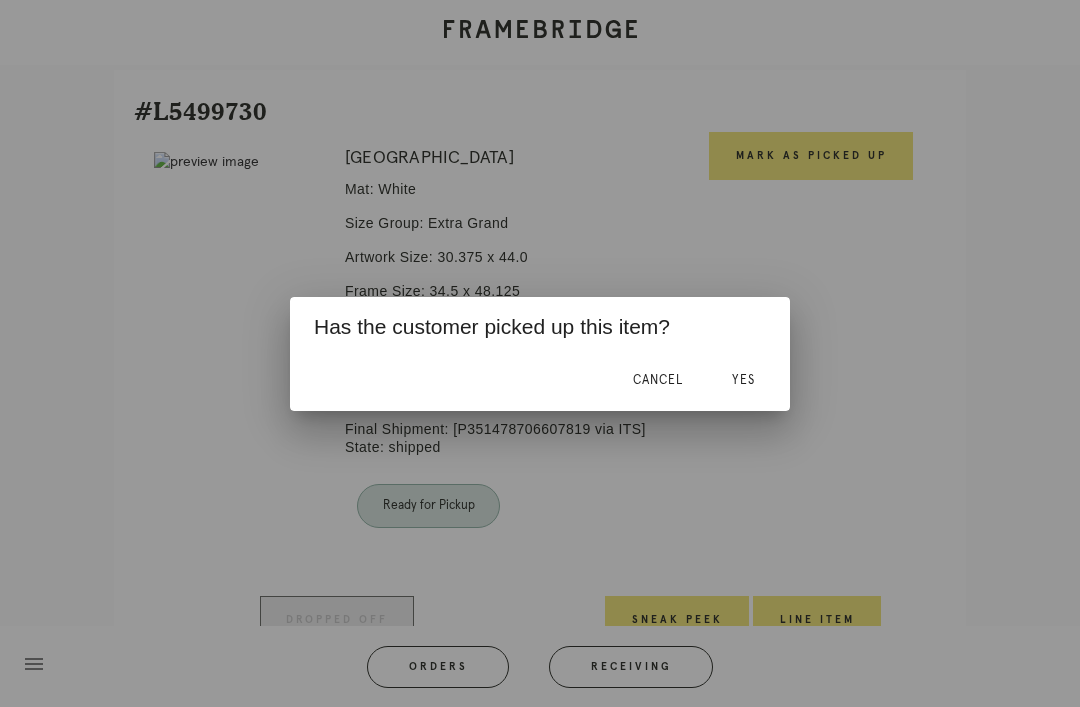 click on "Yes" at bounding box center (743, 381) 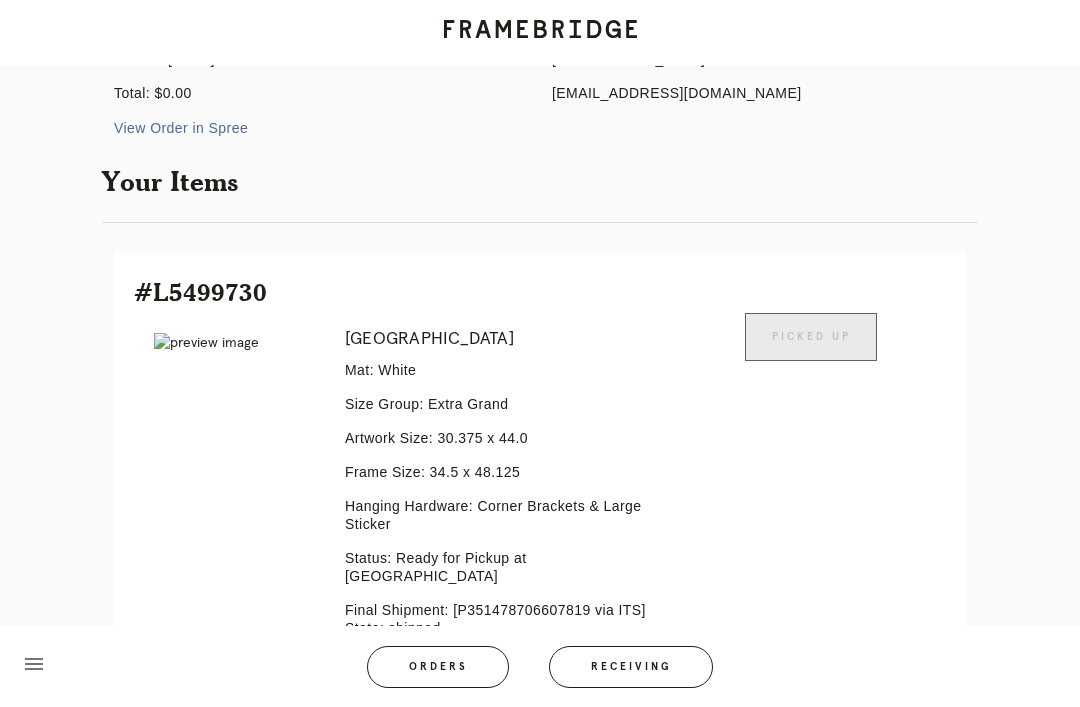 scroll, scrollTop: 0, scrollLeft: 0, axis: both 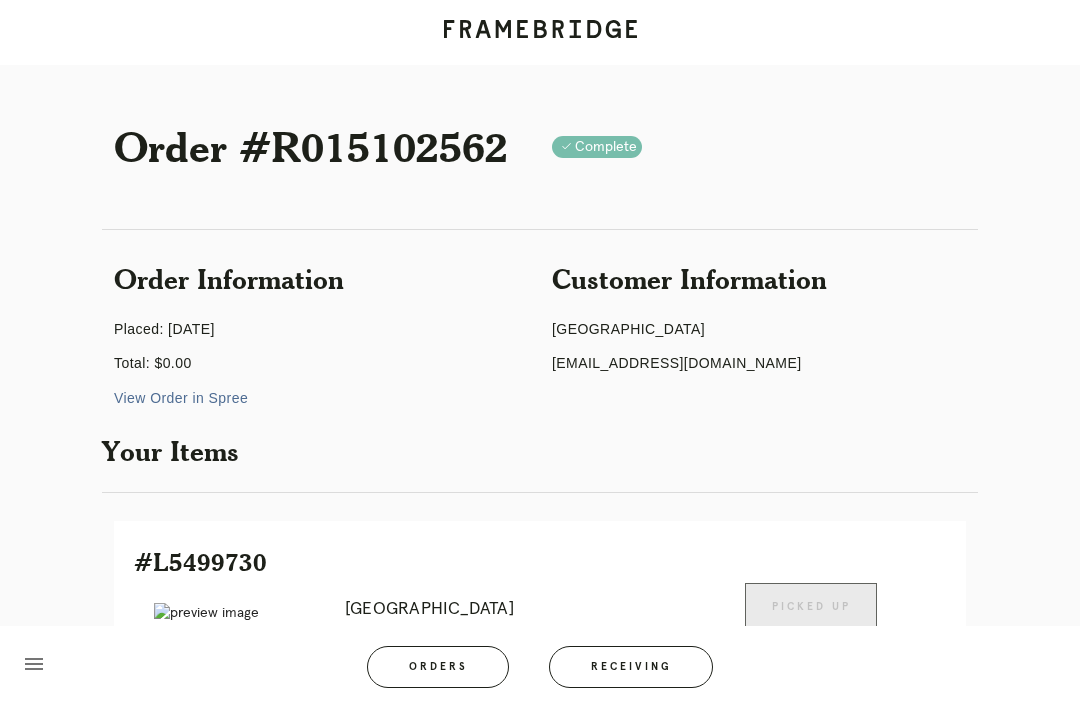 click on "Orders" at bounding box center [438, 667] 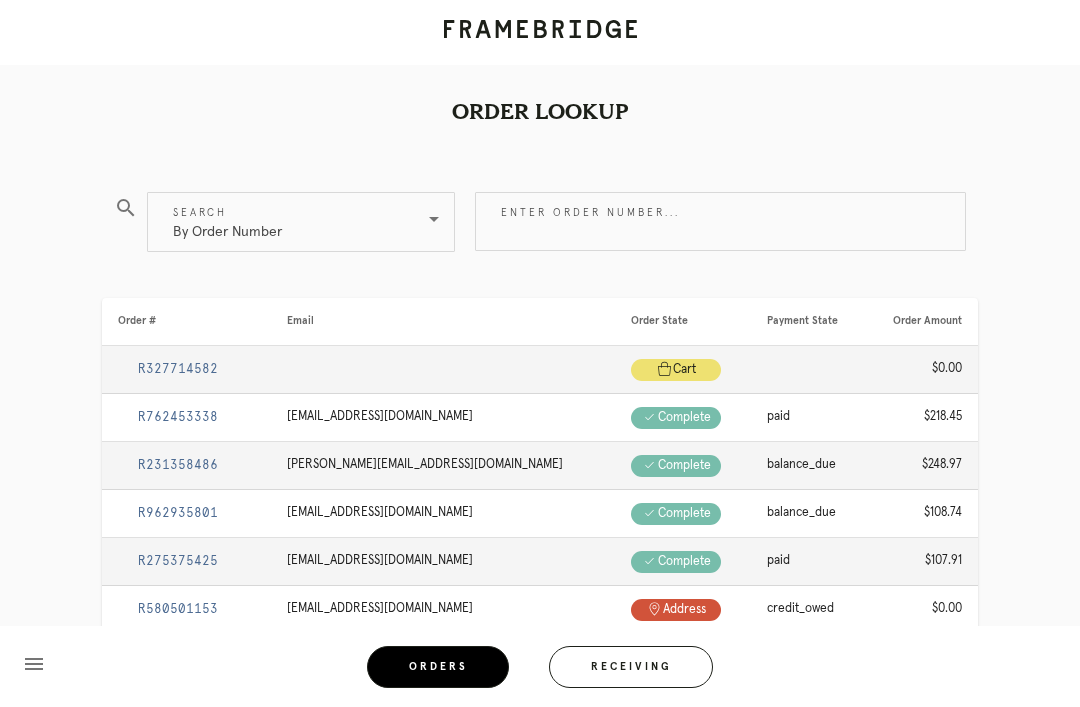 click at bounding box center [434, 219] 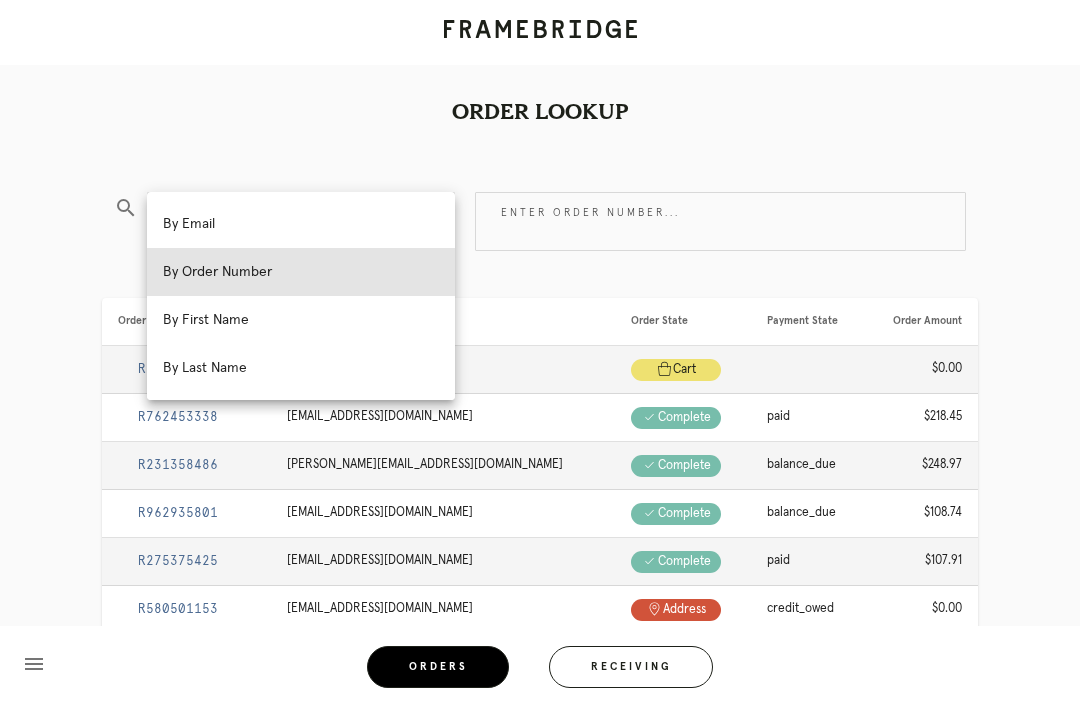 click on "By Email" at bounding box center (301, 224) 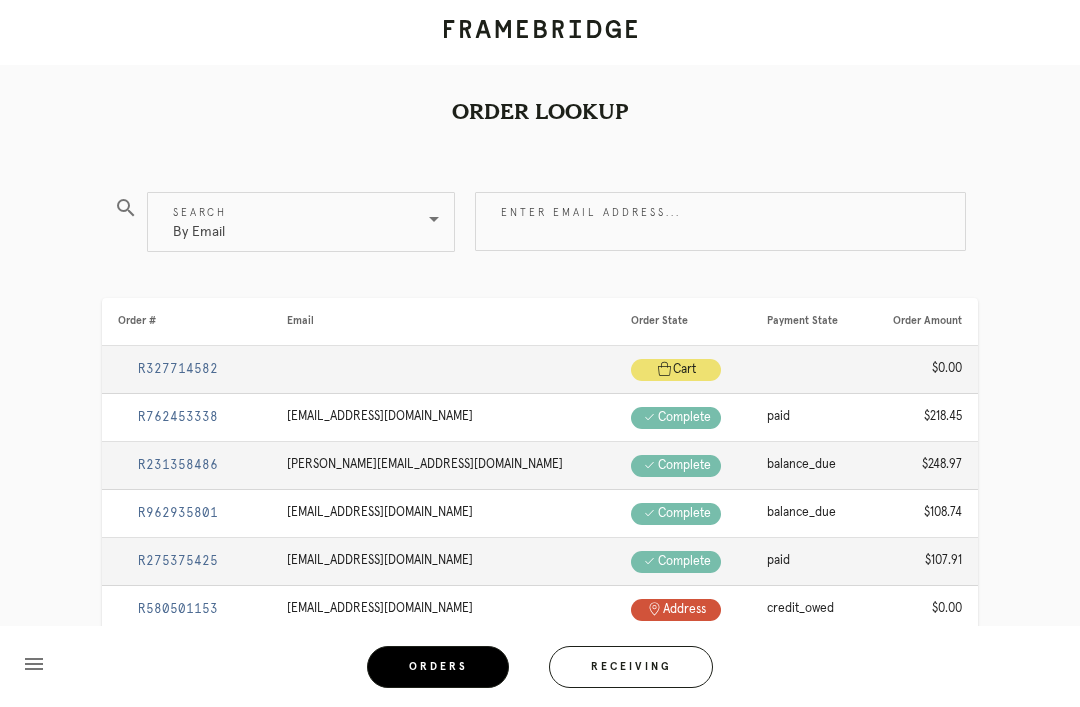 click on "Enter email address..." at bounding box center [720, 221] 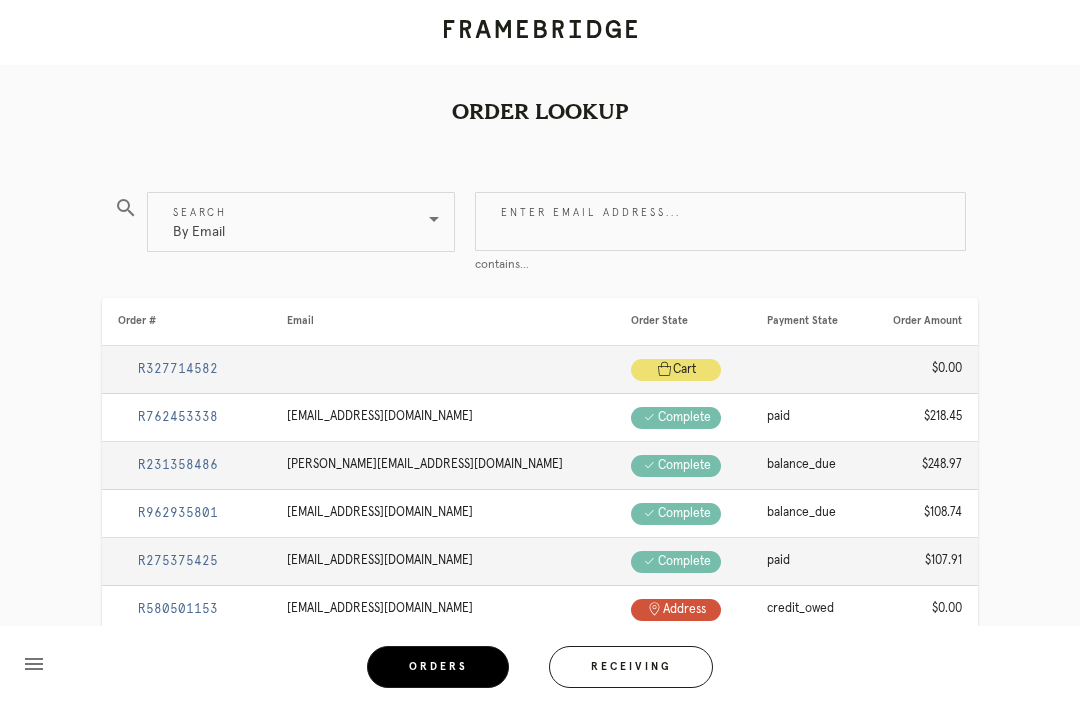 click on "Enter email address..." at bounding box center [720, 221] 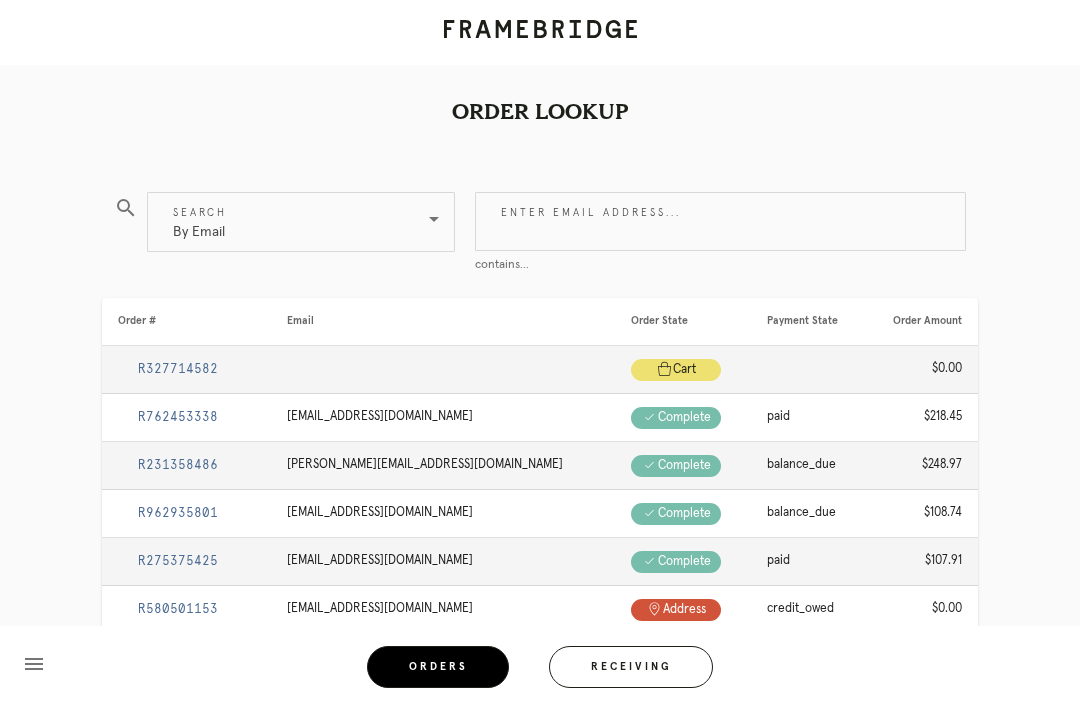 paste on "[EMAIL_ADDRESS][DOMAIN_NAME]" 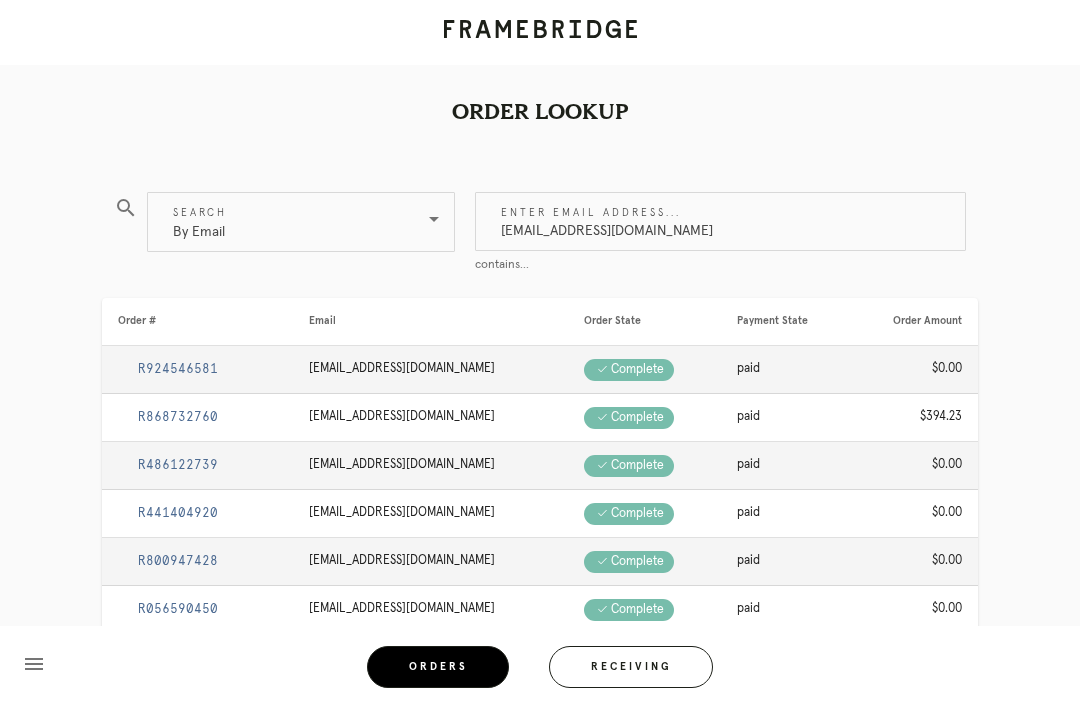 click on "R924546581" at bounding box center [178, 369] 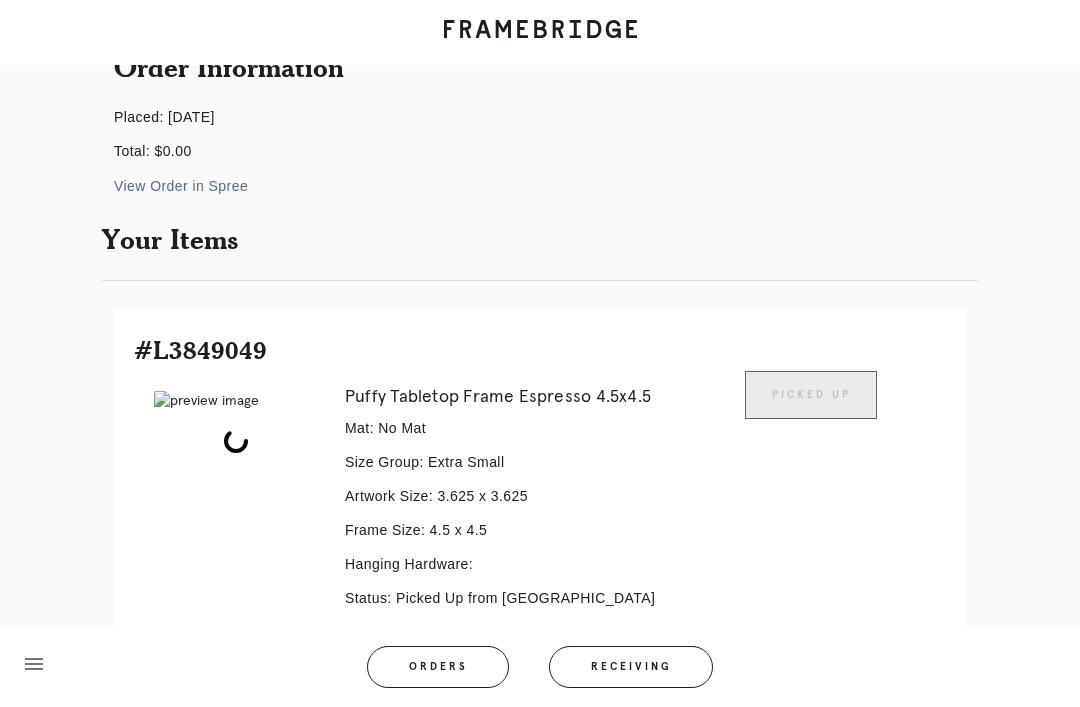 scroll, scrollTop: 208, scrollLeft: 0, axis: vertical 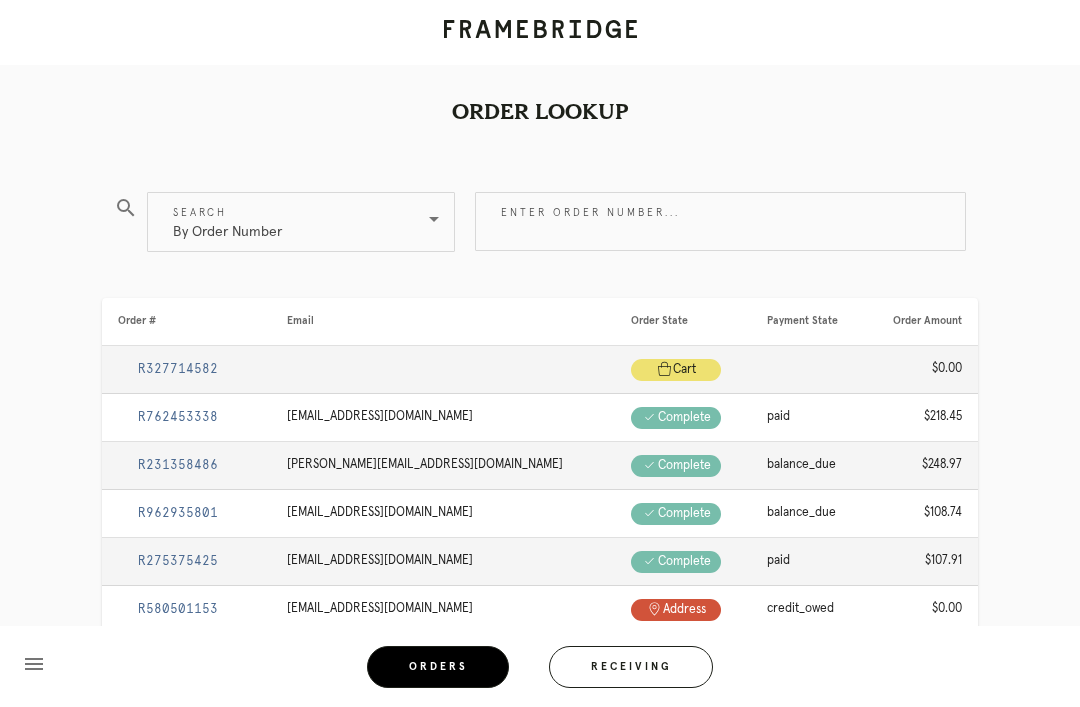 click on "R762453338" at bounding box center (178, 417) 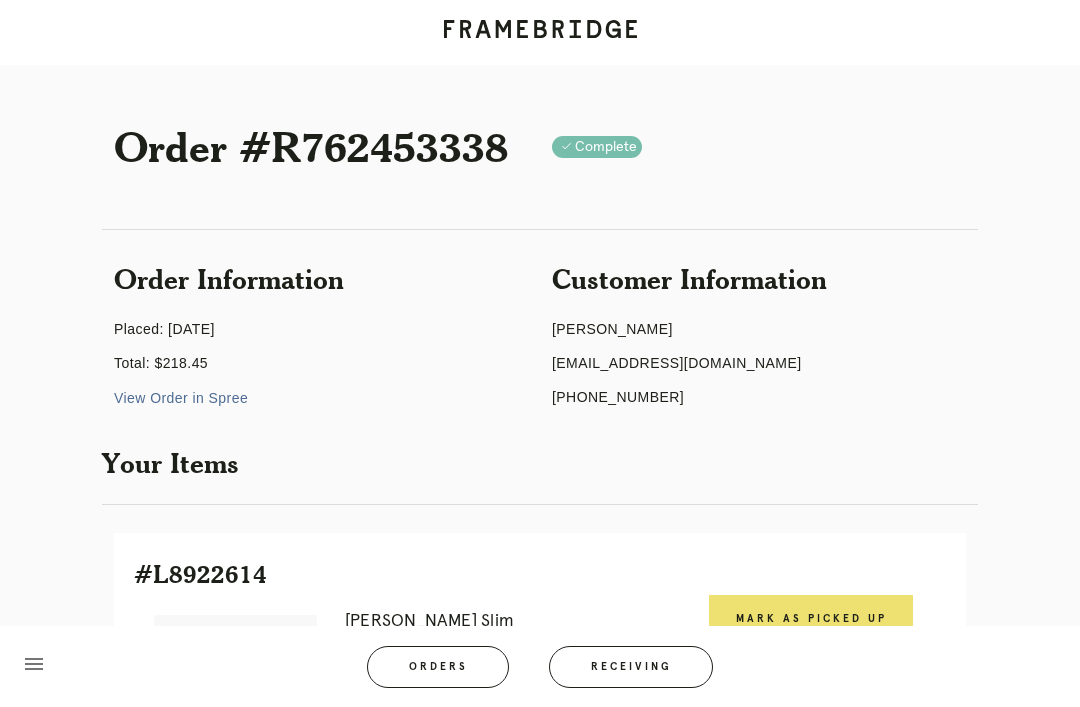 click on "Order #R762453338
Check
.a {
fill: #1d2019;
}
complete
Order Information
Placed: [DATE]
Total: $218.45
View Order in Spree
Customer Information
[PERSON_NAME]
[EMAIL_ADDRESS][DOMAIN_NAME]
[PHONE_NUMBER]
Your Items     #L8922614
Error retreiving frame spec #1014788
[PERSON_NAME] Slim
Mat: Ice Cream
Size Group: Small
Artwork Size:
8.0
x
11.0
Frame Size:
14.5
x
17
Hanging Hardware:
Status:
Delivered
Final Shipment:
[P569168553247603 via EasyPost] State: shipped
[PERSON_NAME] as Picked Up
Dropped off
Sneak Peek
Line Item
Create Replacement" at bounding box center (540, 1135) 